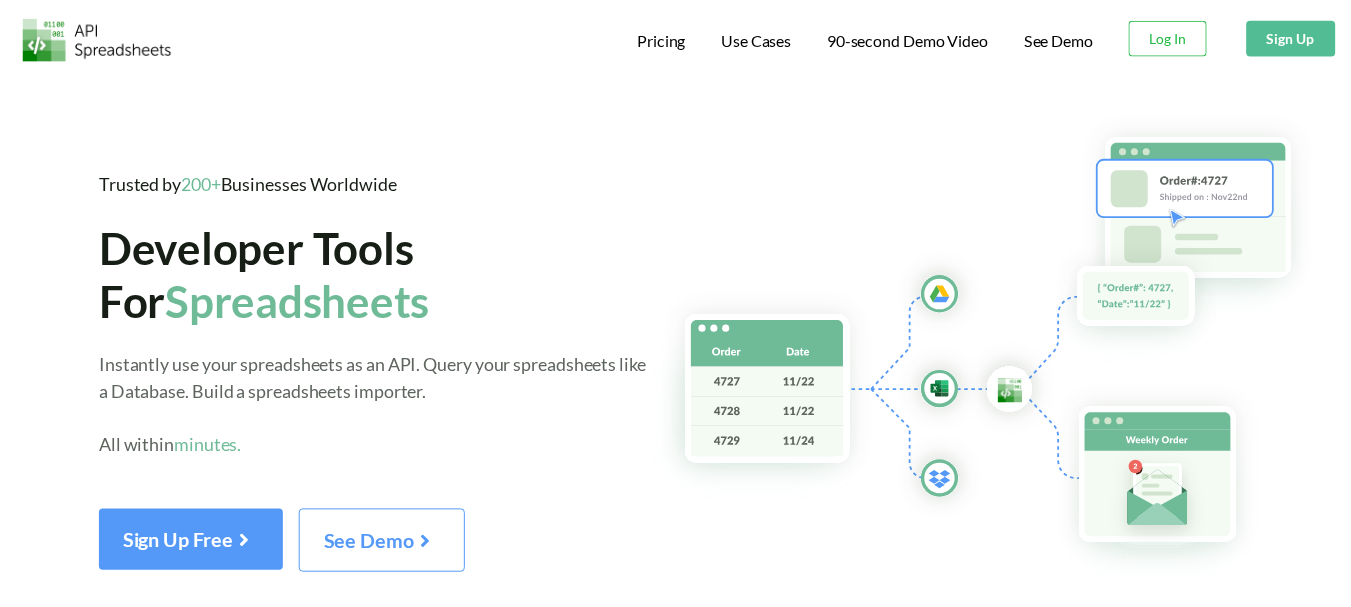 scroll, scrollTop: 0, scrollLeft: 0, axis: both 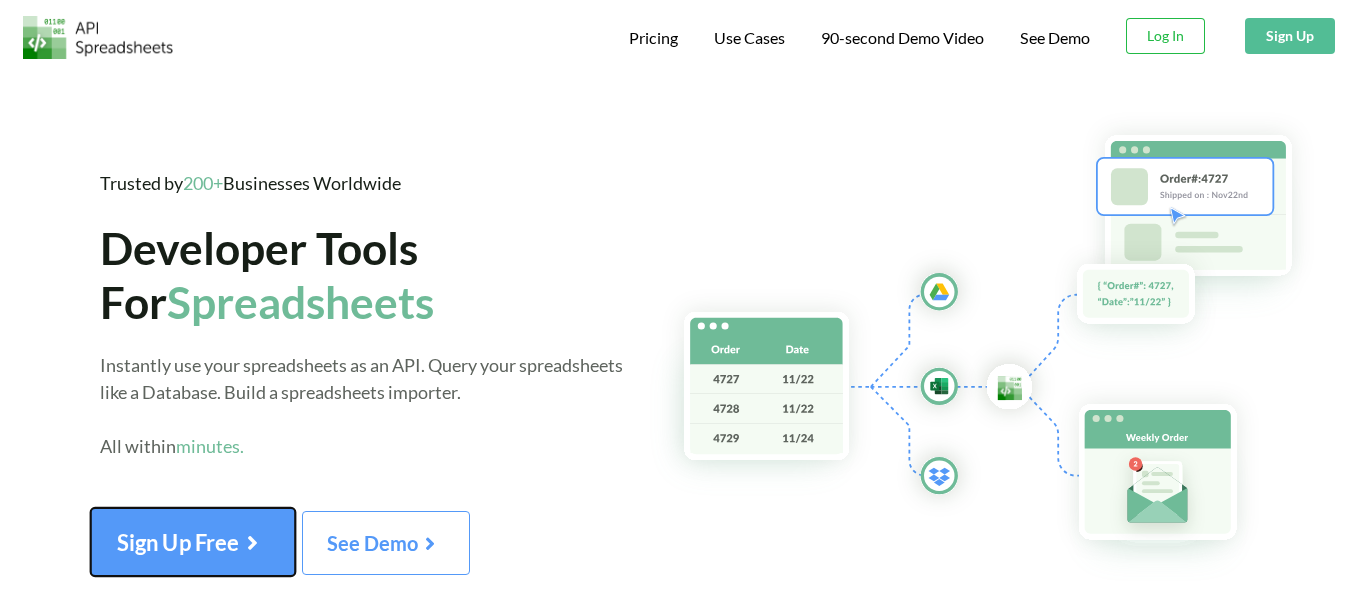 click on "Sign Up Free" at bounding box center (193, 542) 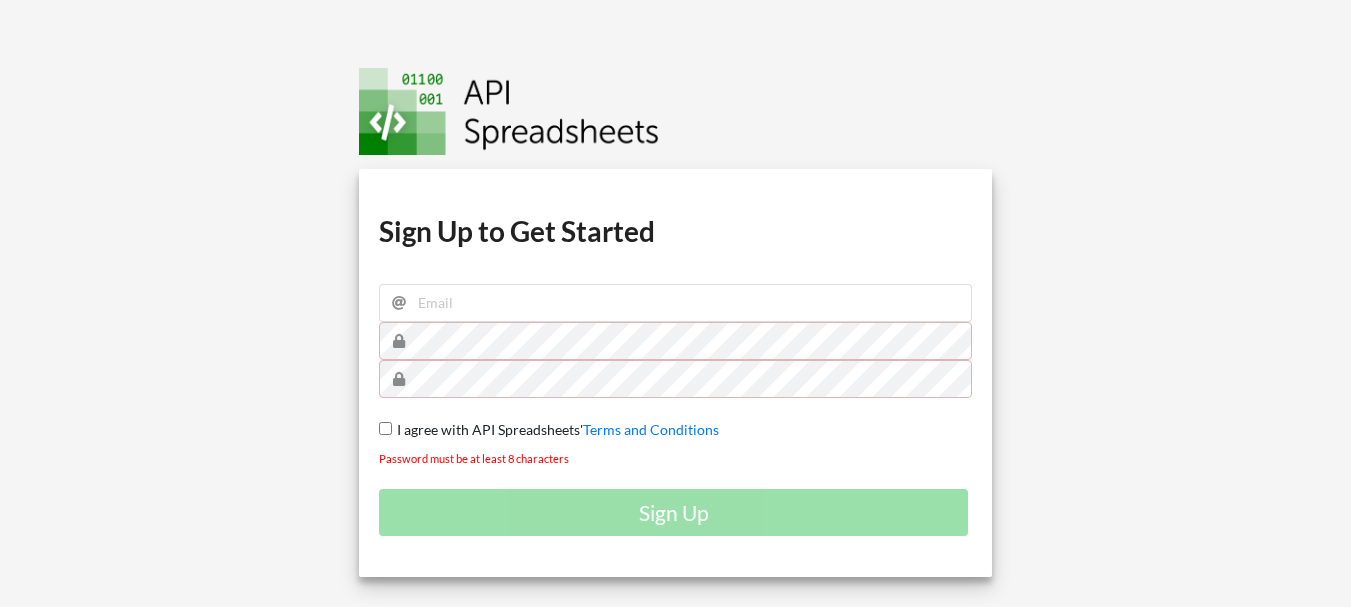 scroll, scrollTop: 0, scrollLeft: 0, axis: both 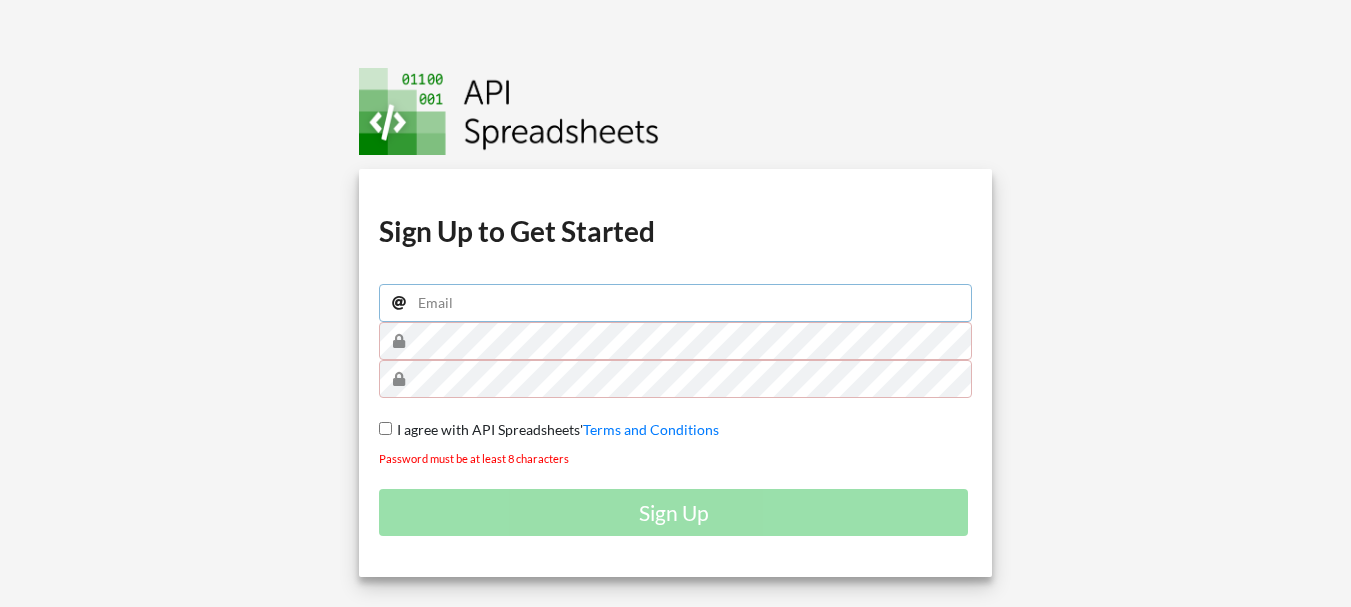 click at bounding box center (675, 303) 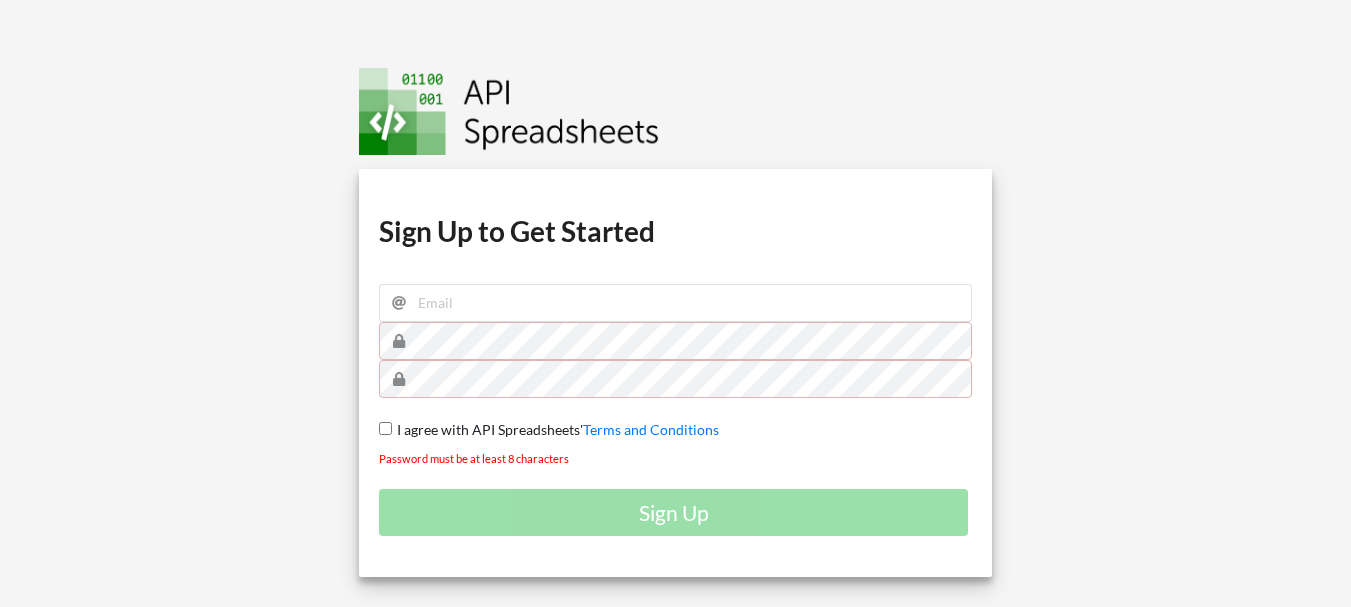 click on "Download hidden Download hidden Download hidden Download hidden Sign Up to Get Started I agree with API Spreadsheets'  Terms and Conditions Password must be at least 8 characters  Sign Up" at bounding box center [675, 373] 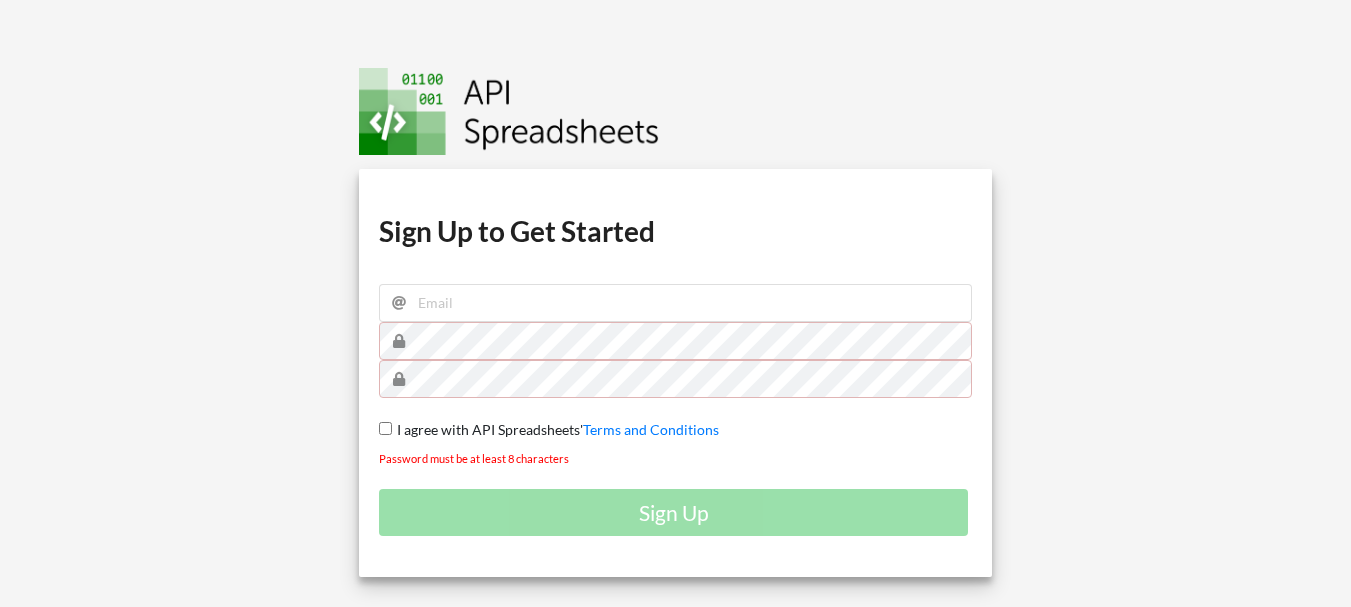 click on "I agree with API Spreadsheets'" at bounding box center [487, 429] 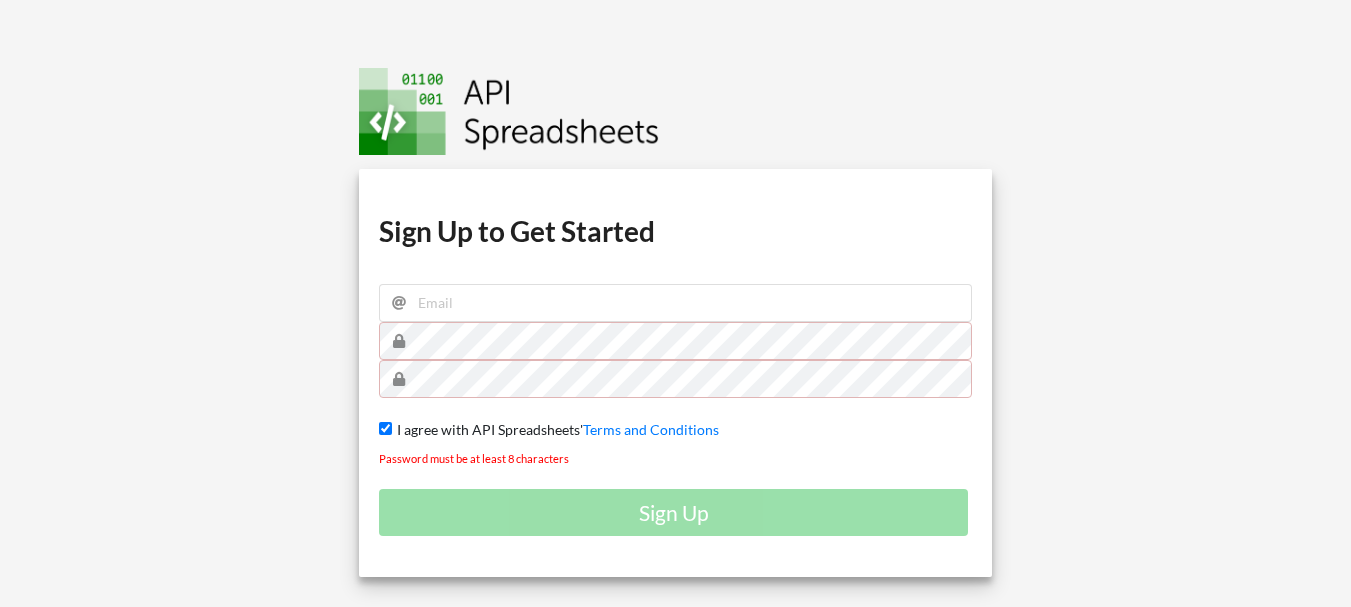 checkbox on "true" 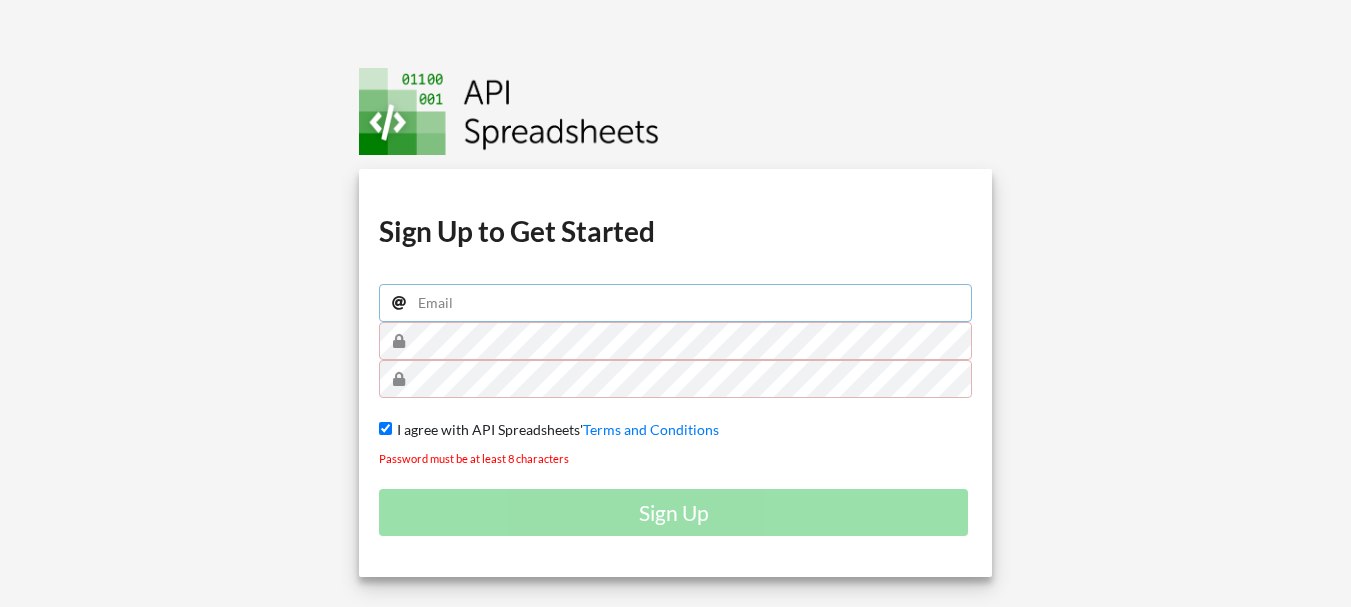 click at bounding box center (675, 303) 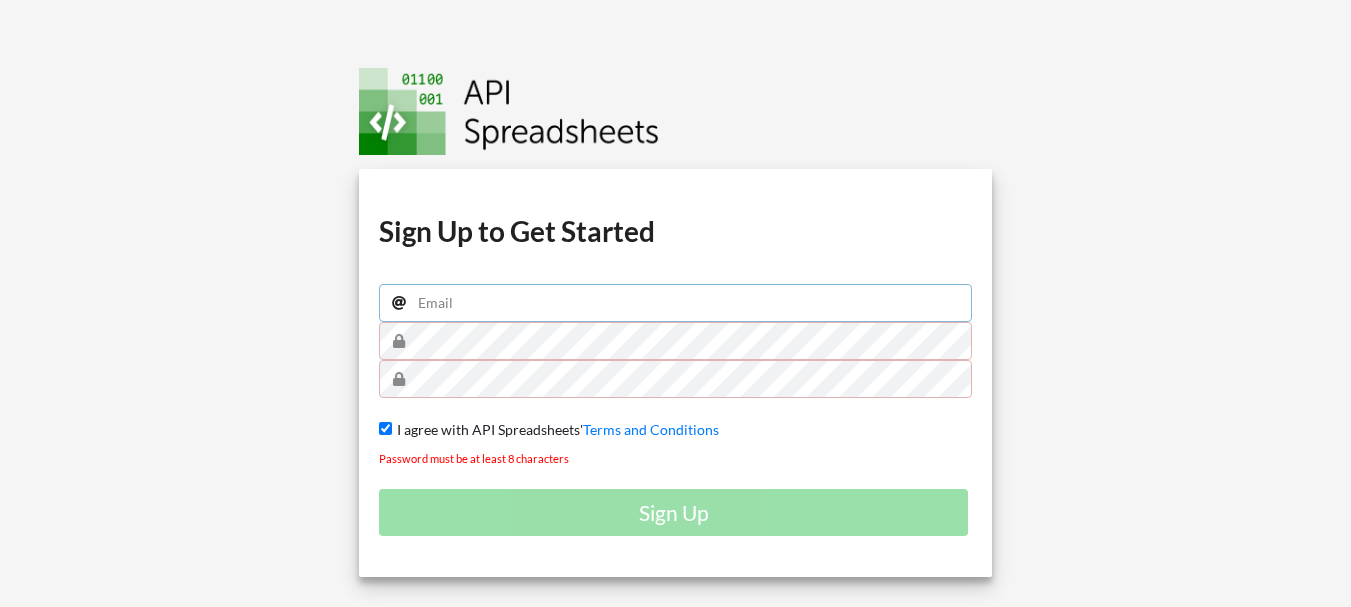 type on "sanup.panda@jindalsteel.com" 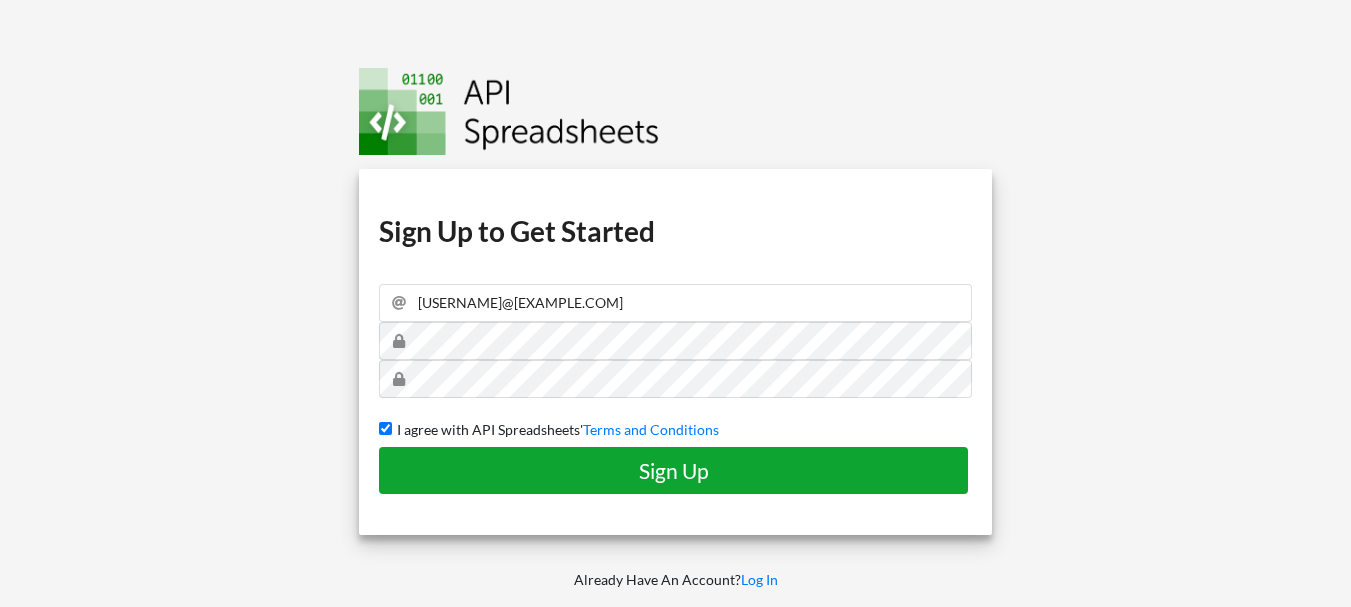 click on "Sign Up" at bounding box center (673, 470) 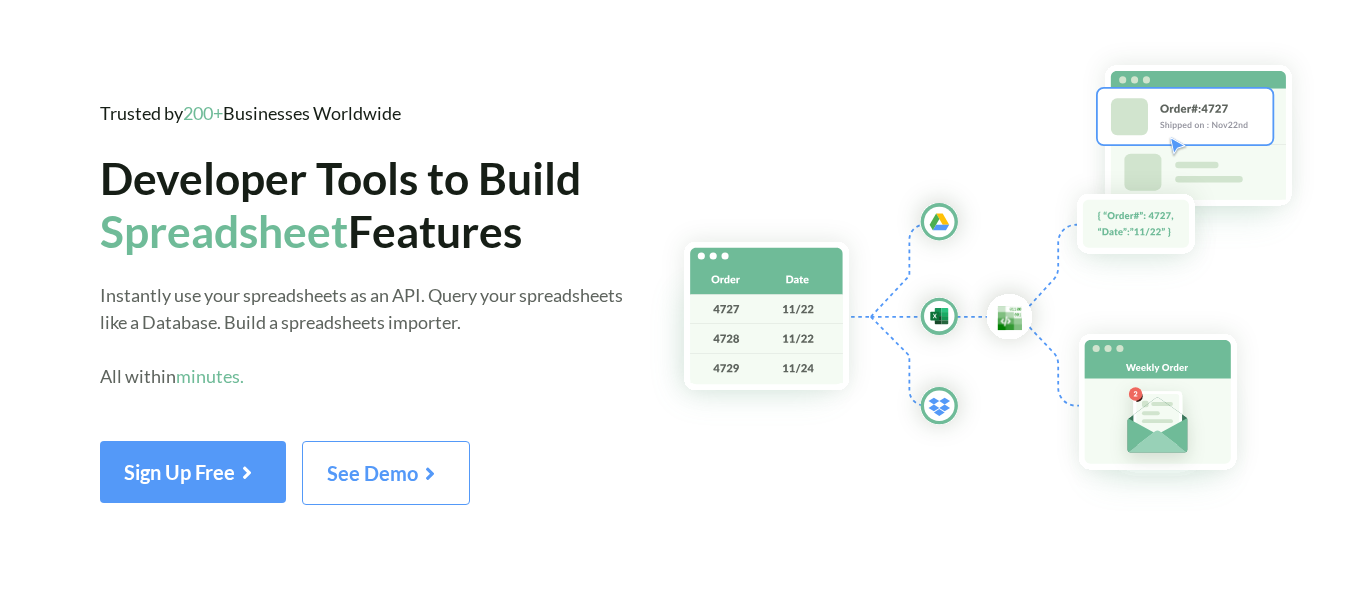 scroll, scrollTop: 0, scrollLeft: 0, axis: both 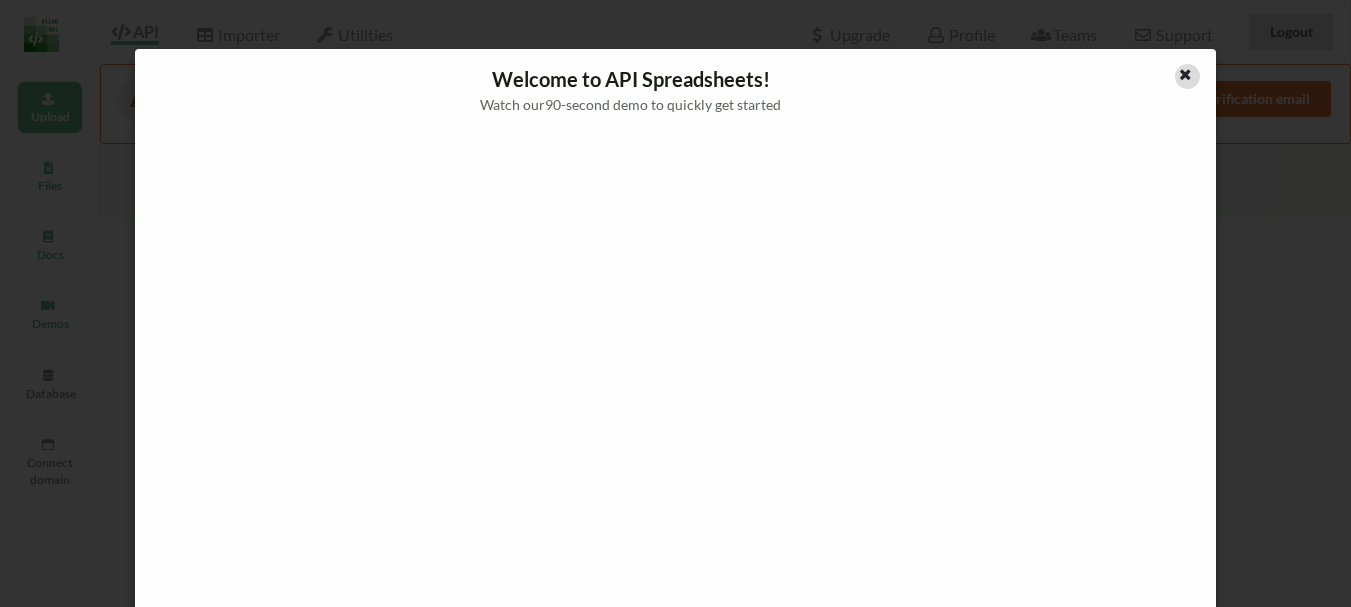 click at bounding box center (1185, 72) 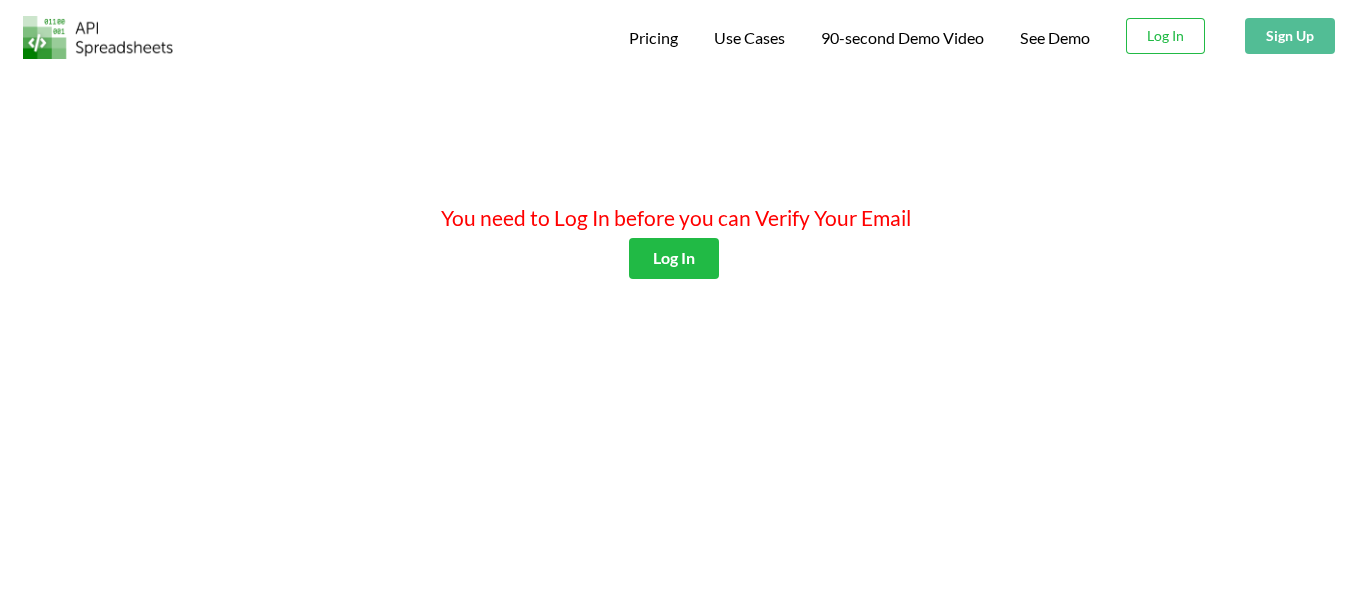 scroll, scrollTop: 0, scrollLeft: 0, axis: both 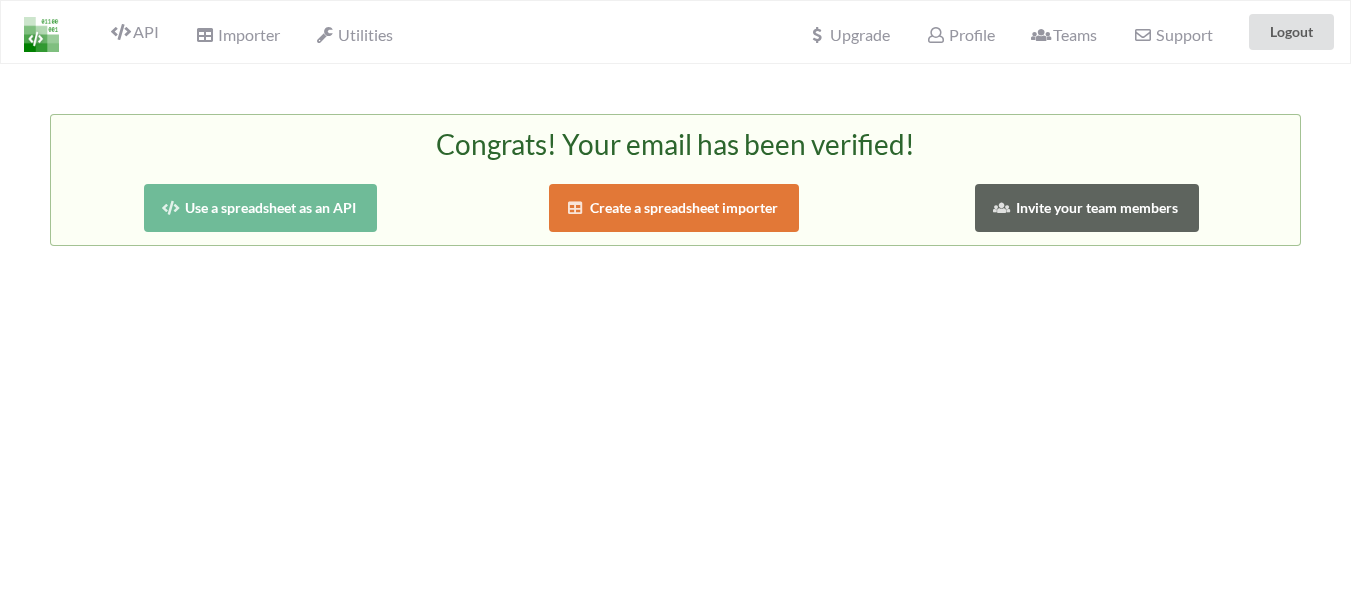 click on "Use a spreadsheet as an API" at bounding box center [260, 208] 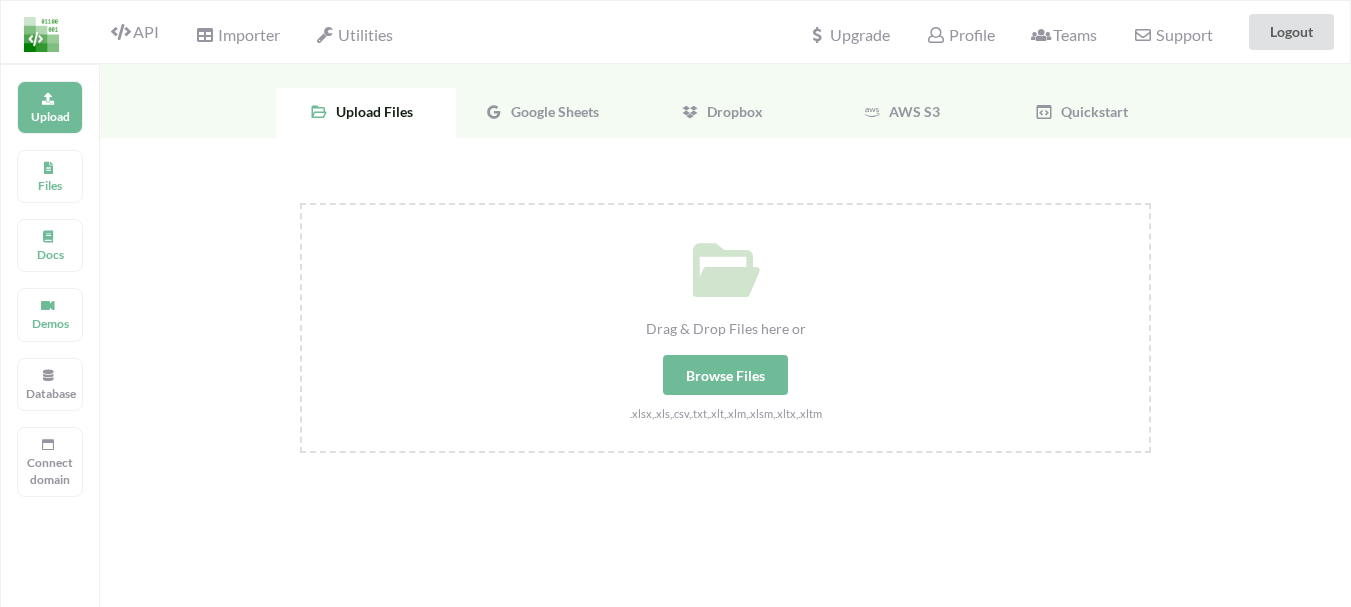 click on "Google Sheets" at bounding box center (370, 111) 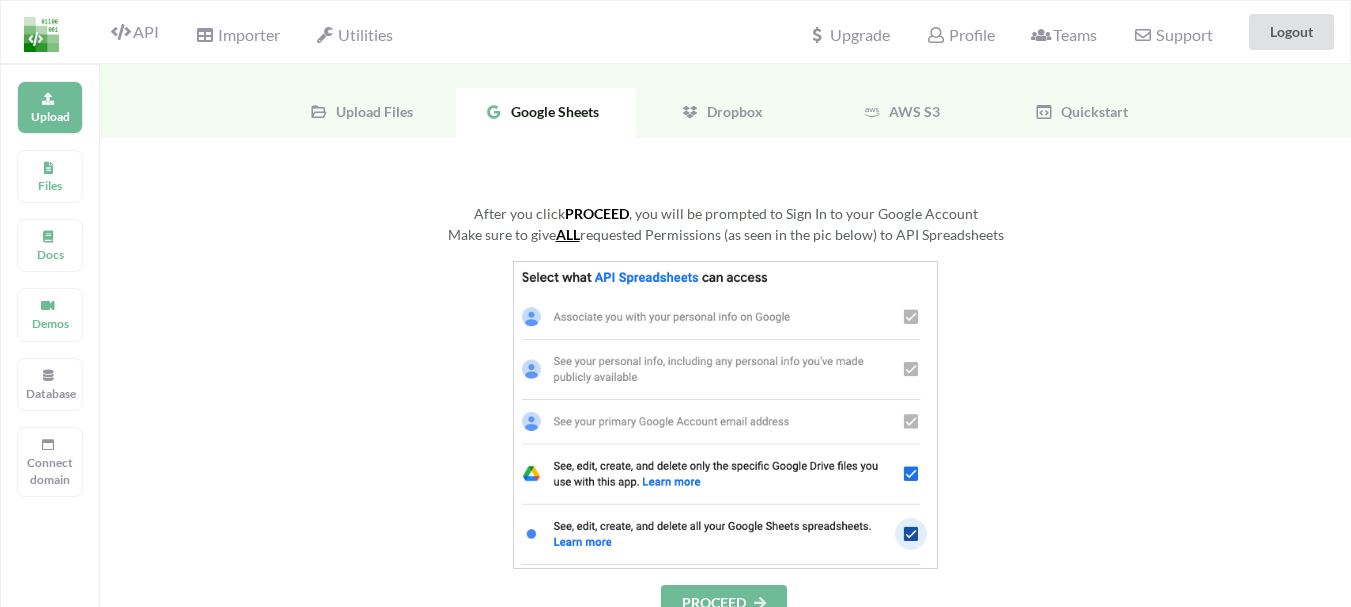 click at bounding box center (726, 415) 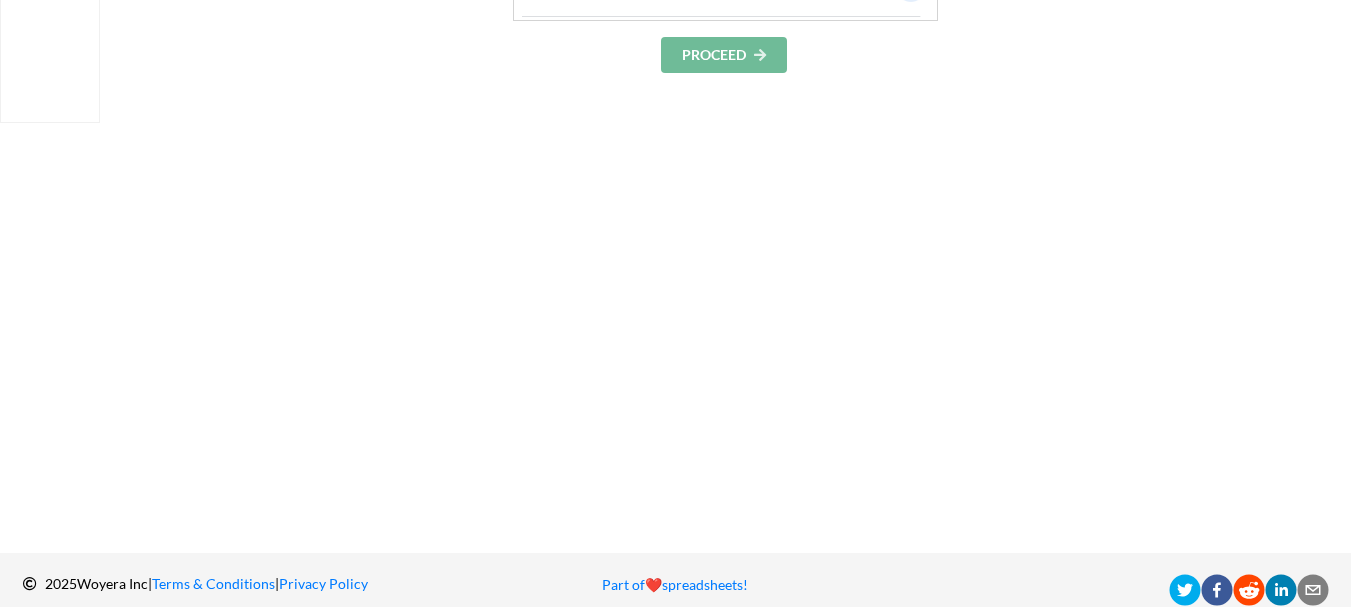 scroll, scrollTop: 573, scrollLeft: 0, axis: vertical 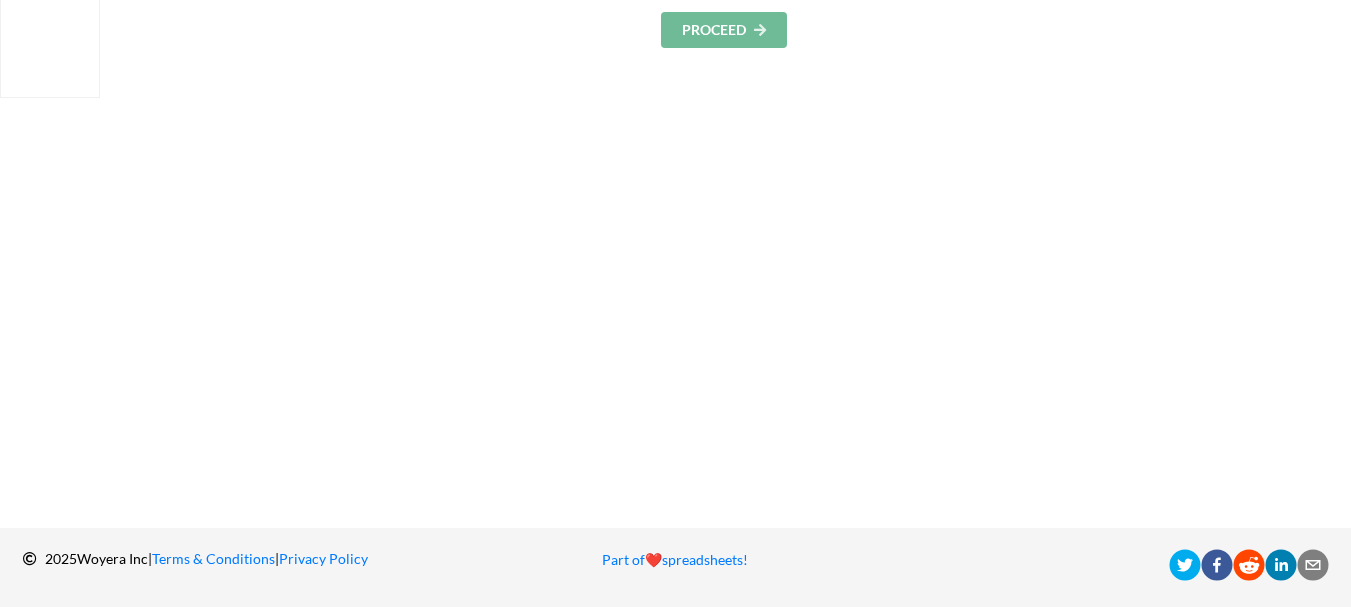 click on "PROCEED" at bounding box center (724, 30) 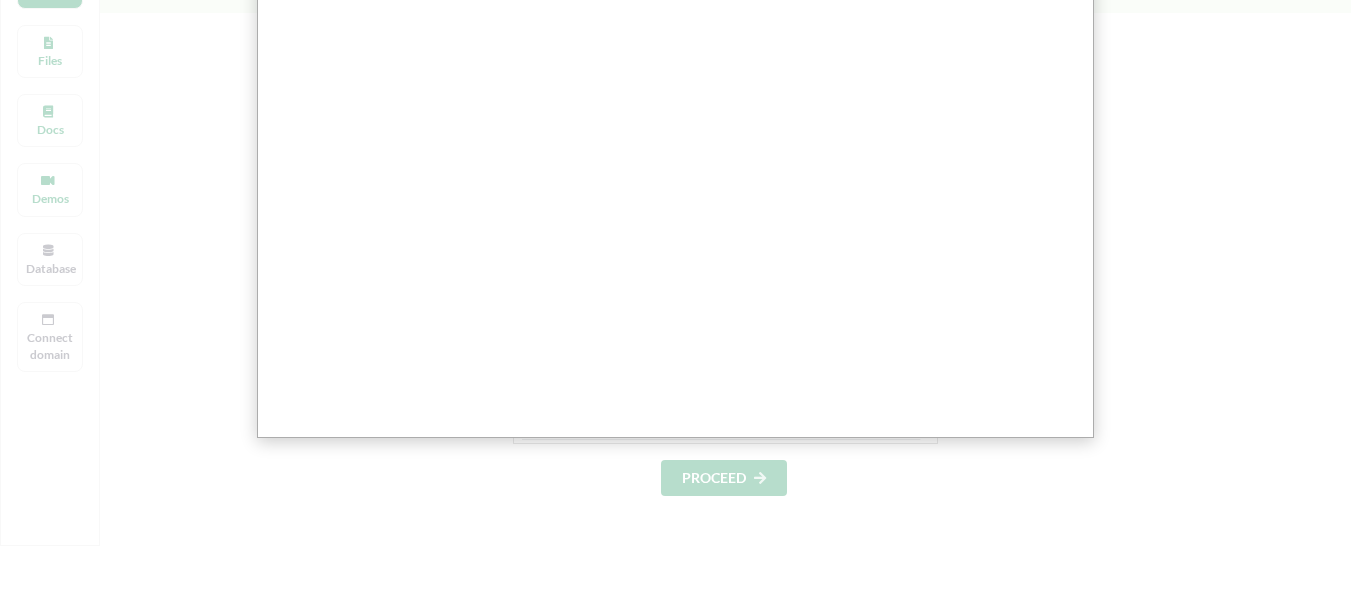 scroll, scrollTop: 0, scrollLeft: 0, axis: both 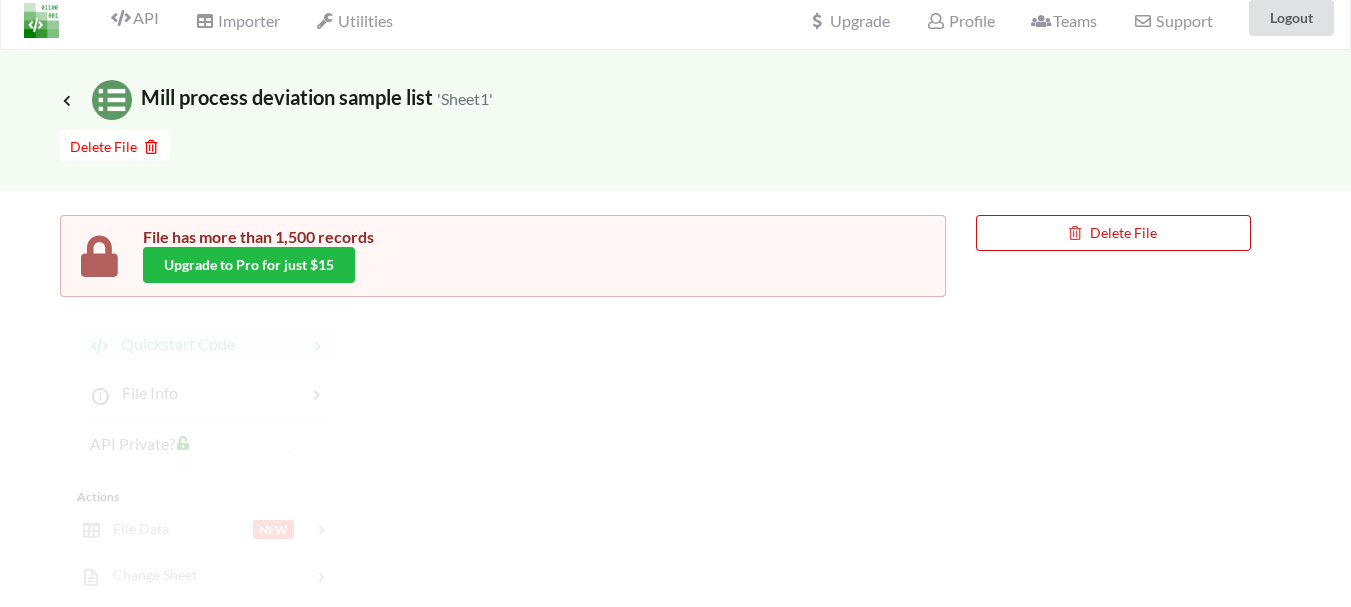 click on "Delete File" at bounding box center (1113, 233) 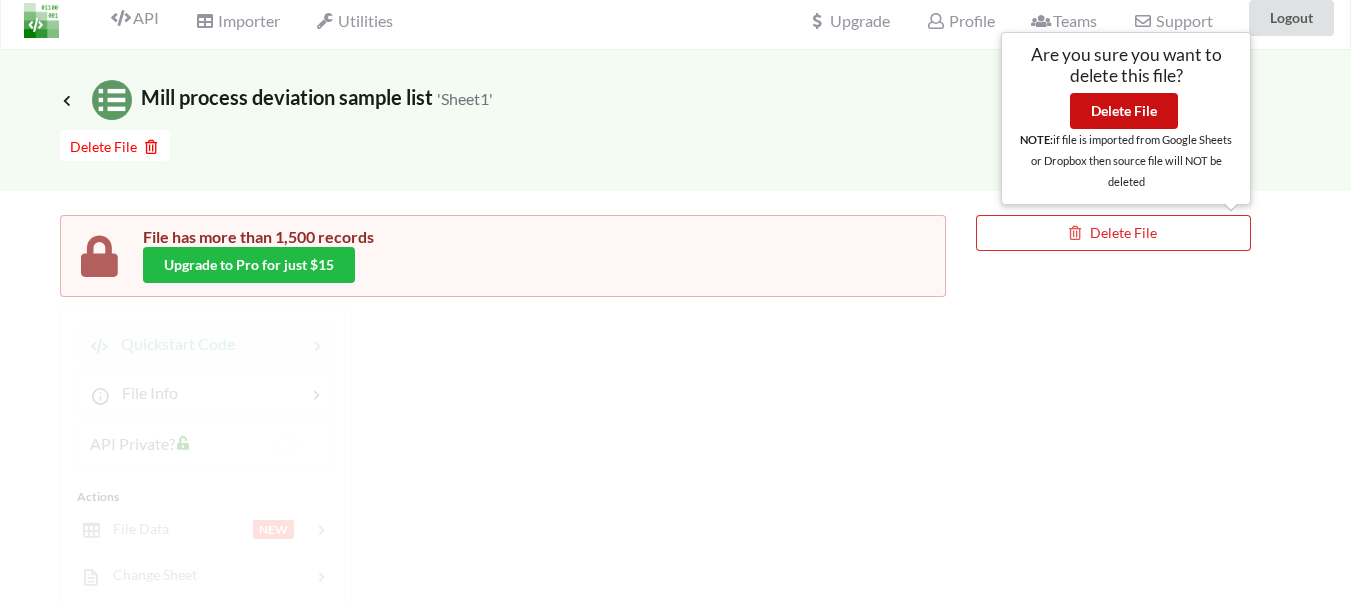 click on "Delete File" at bounding box center [1124, 111] 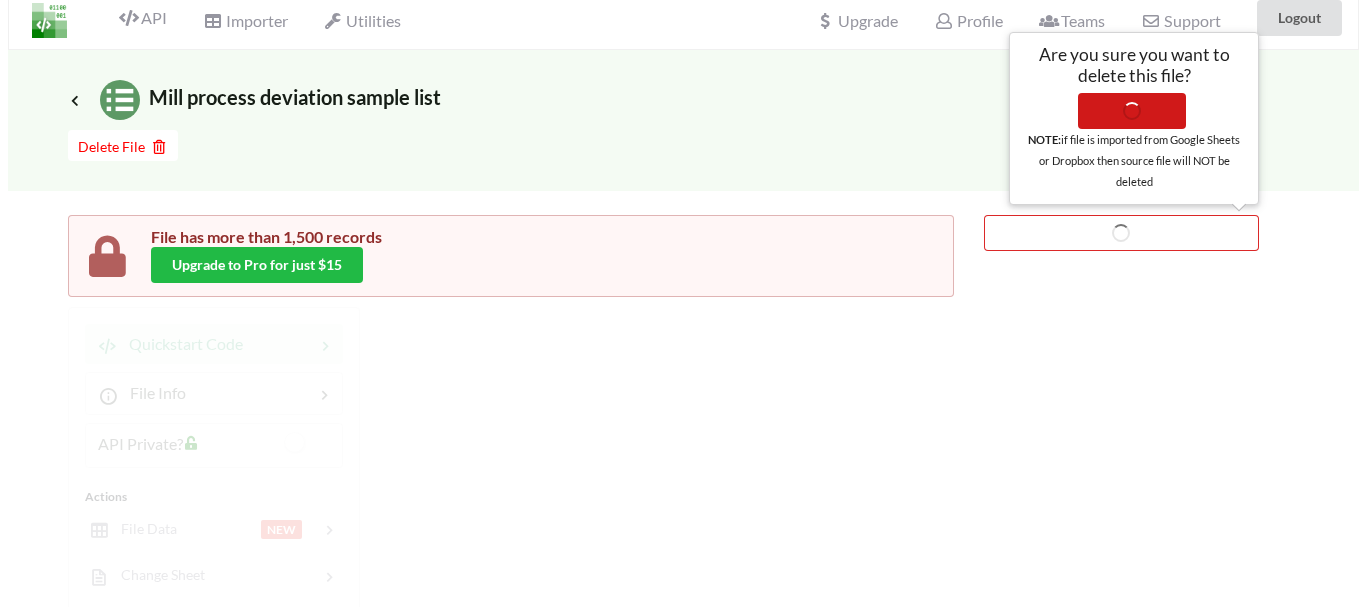 scroll, scrollTop: 0, scrollLeft: 0, axis: both 